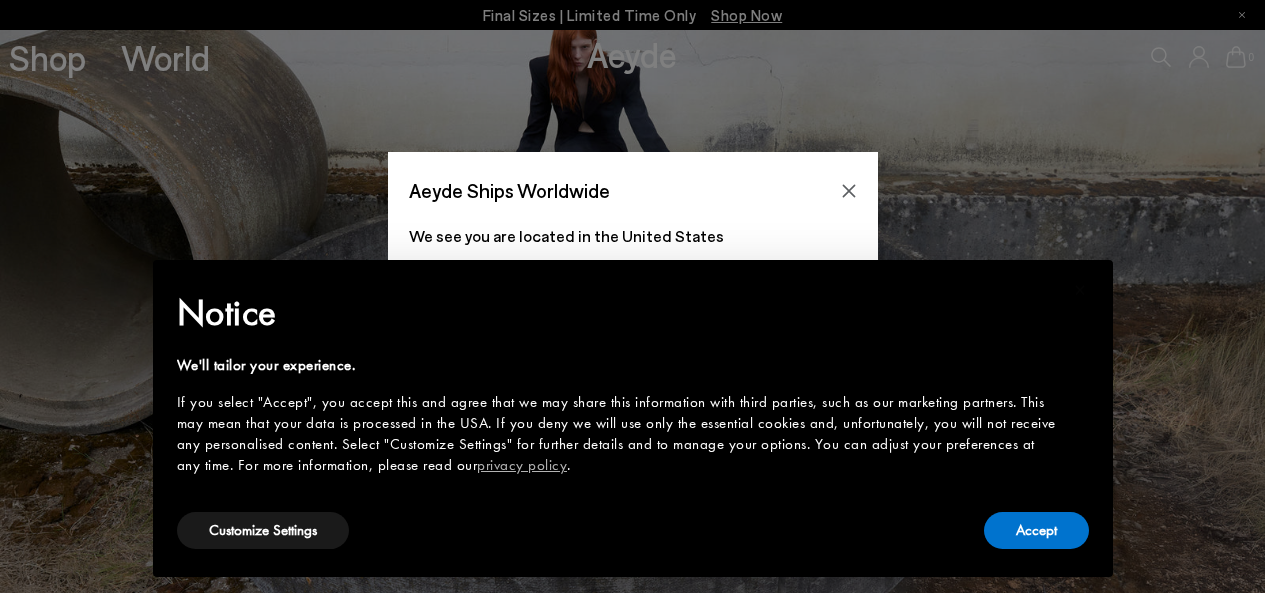 scroll, scrollTop: 0, scrollLeft: 0, axis: both 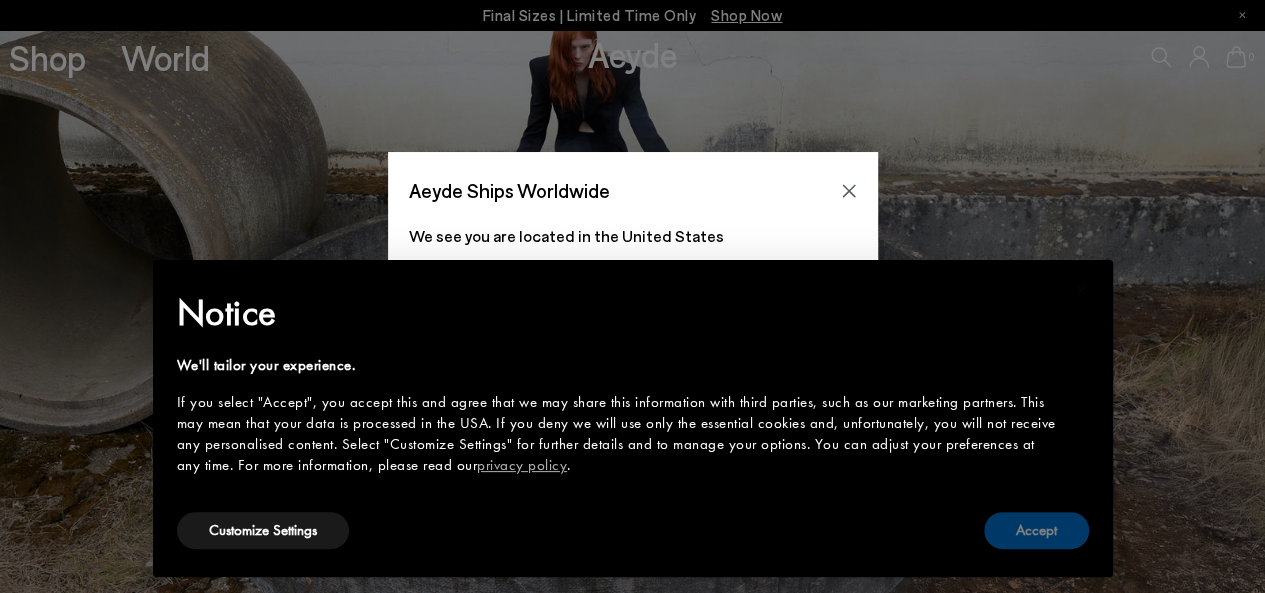 click on "Accept" at bounding box center (1036, 530) 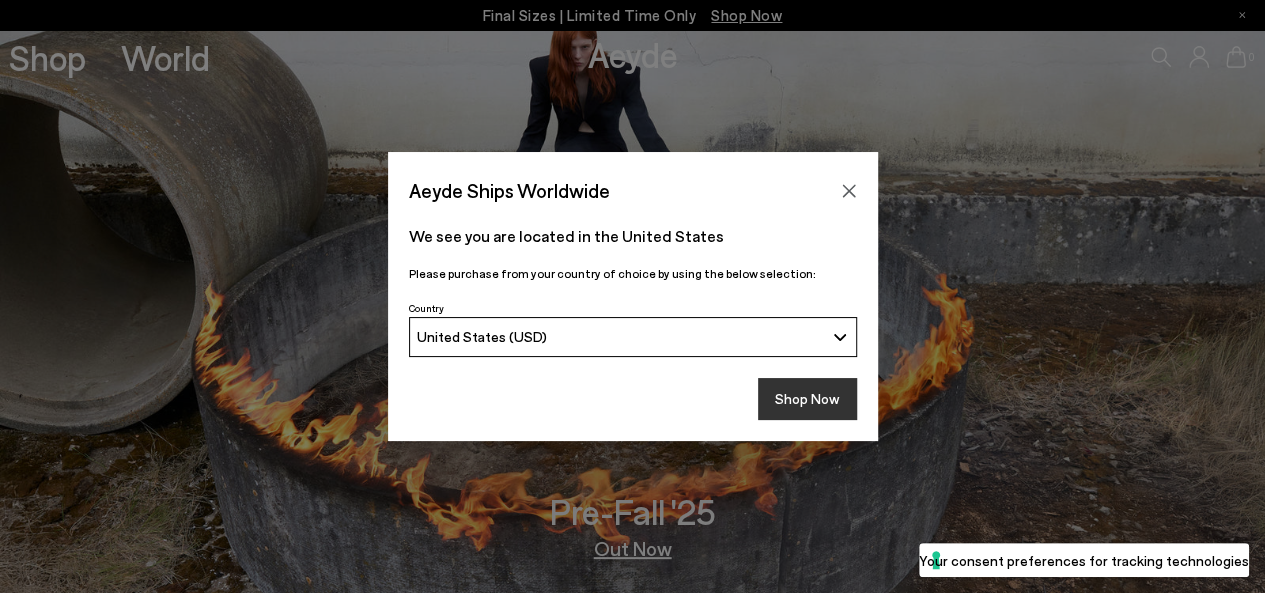 click on "Shop Now" at bounding box center (807, 399) 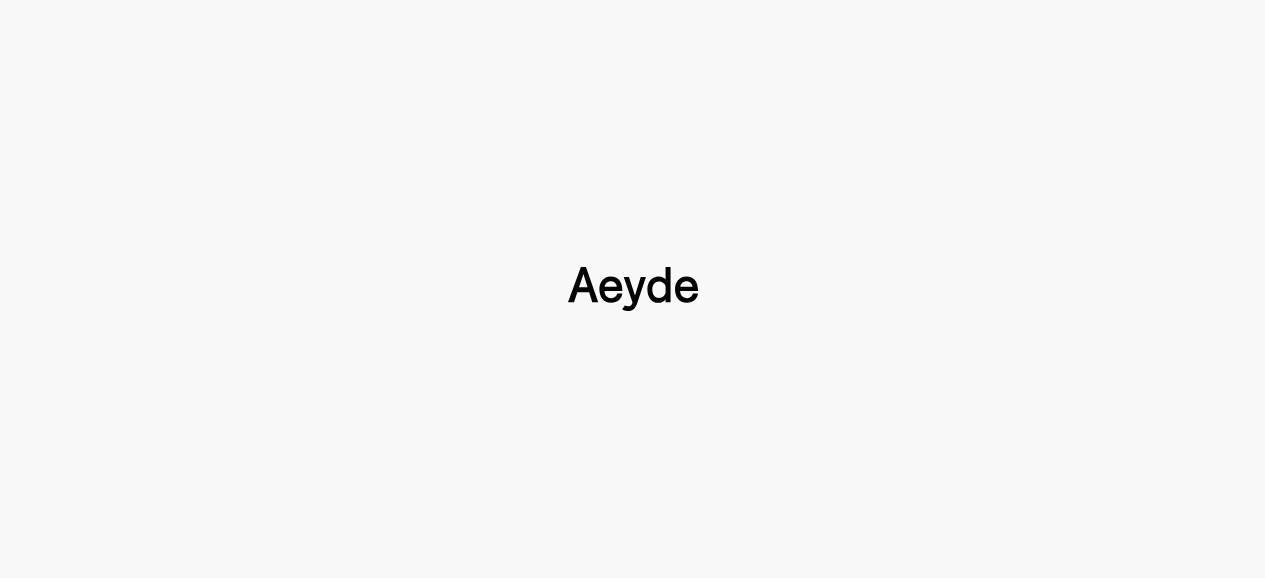 type 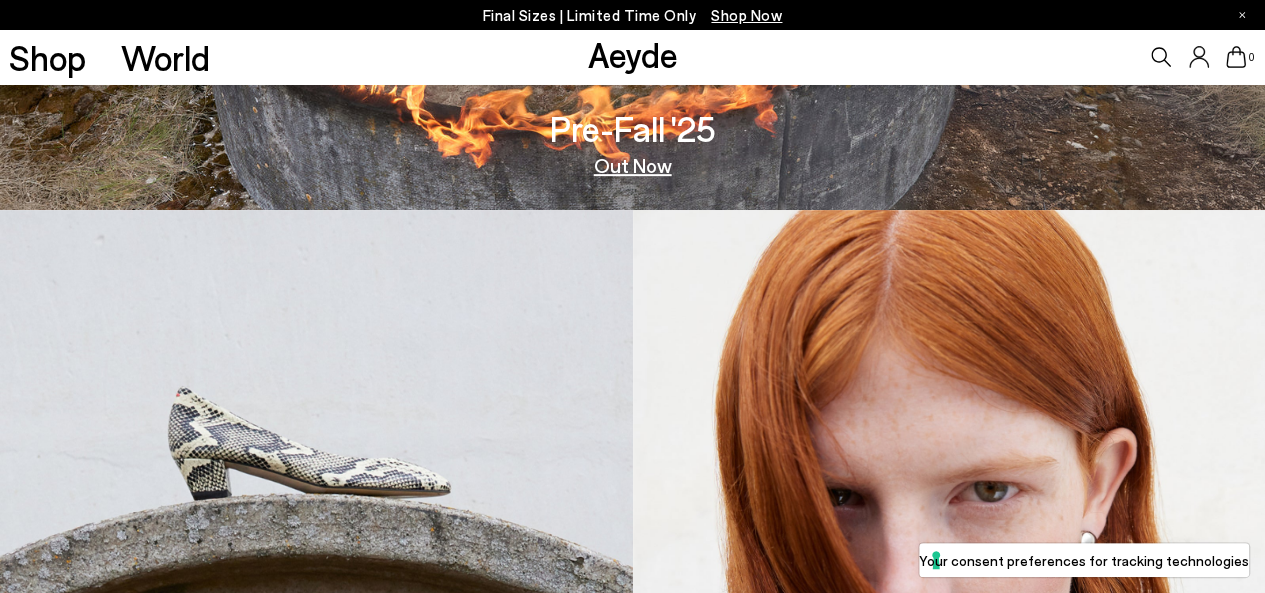 scroll, scrollTop: 0, scrollLeft: 0, axis: both 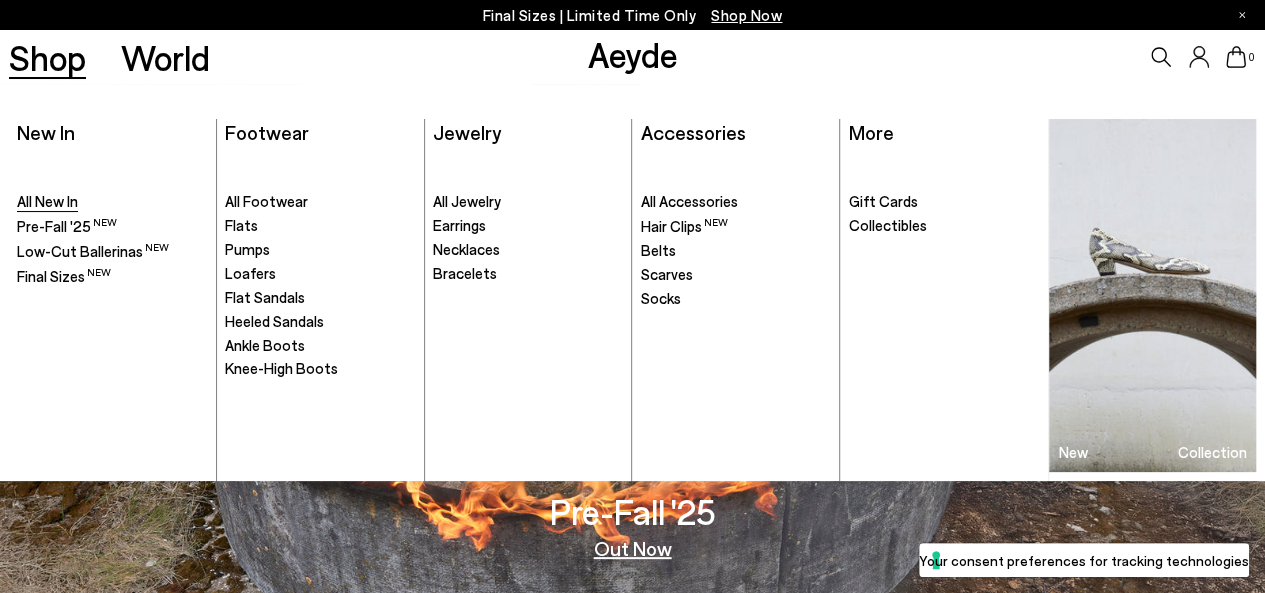 click on "All New In" at bounding box center (47, 201) 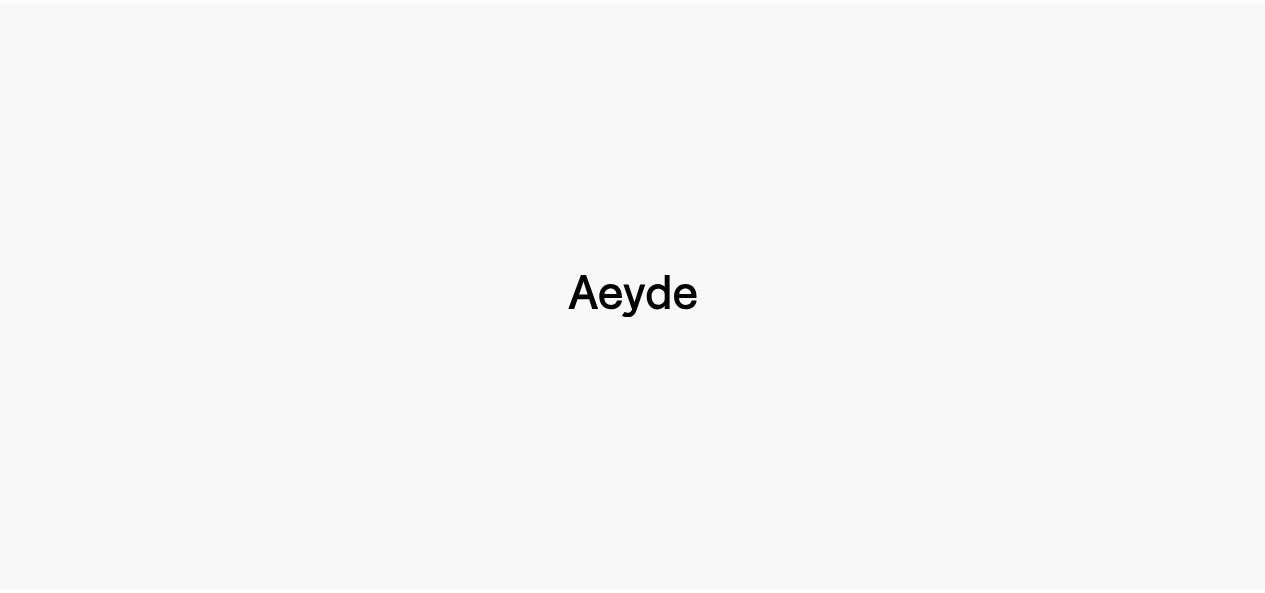 scroll, scrollTop: 0, scrollLeft: 0, axis: both 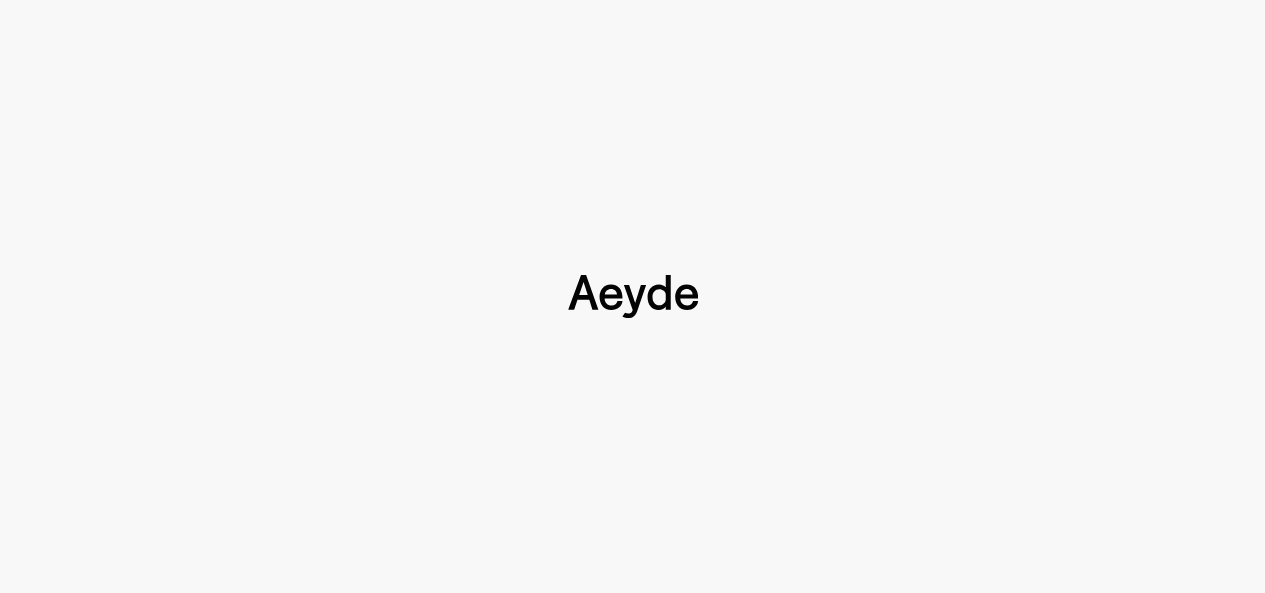 type 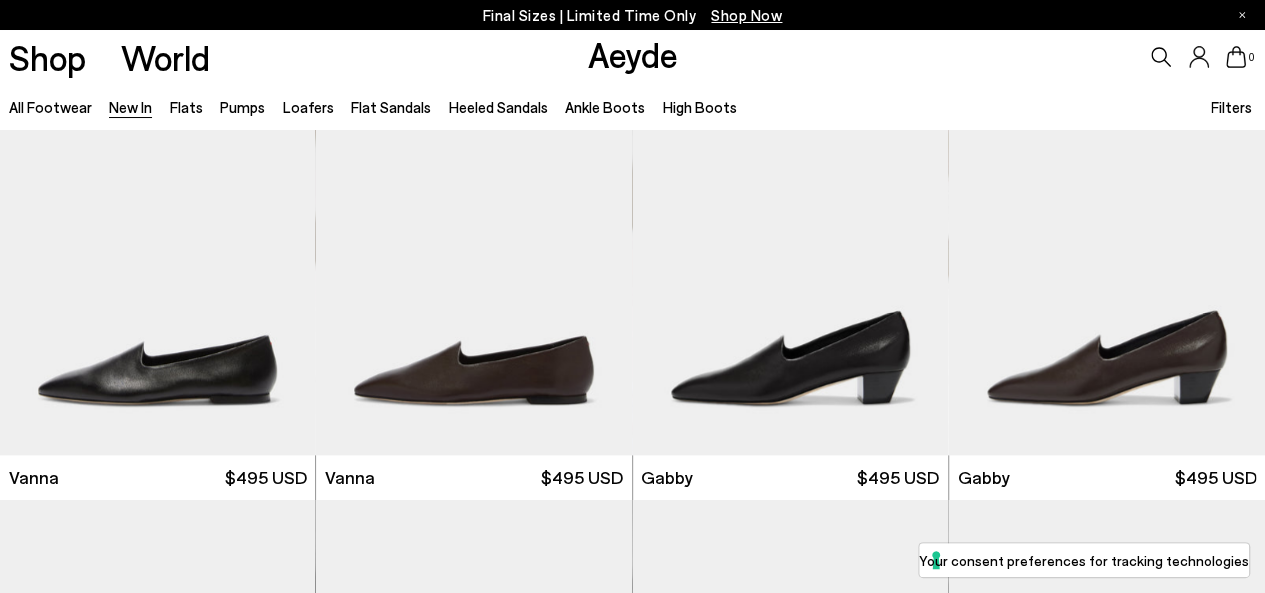scroll, scrollTop: 946, scrollLeft: 0, axis: vertical 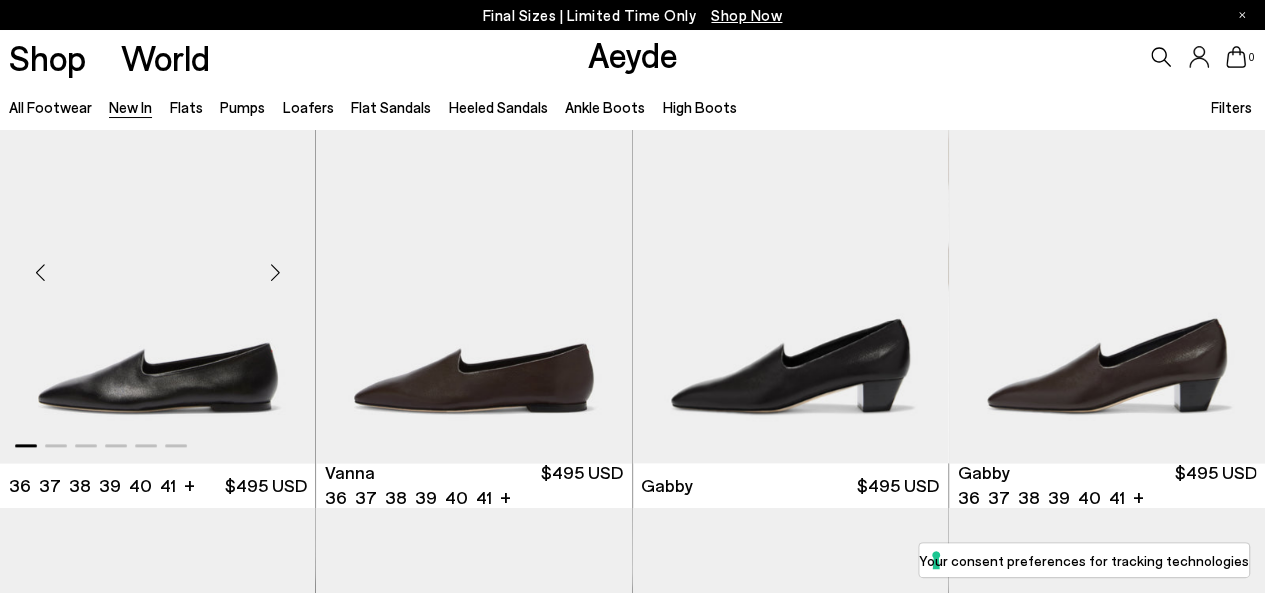 click at bounding box center (275, 273) 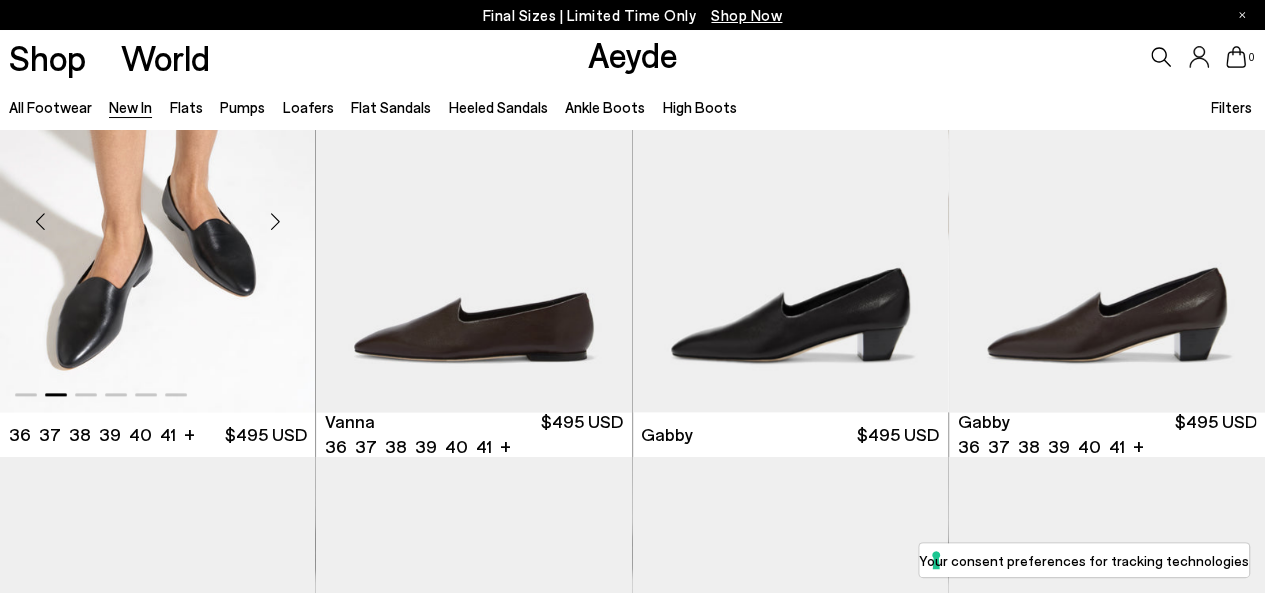 scroll, scrollTop: 1000, scrollLeft: 0, axis: vertical 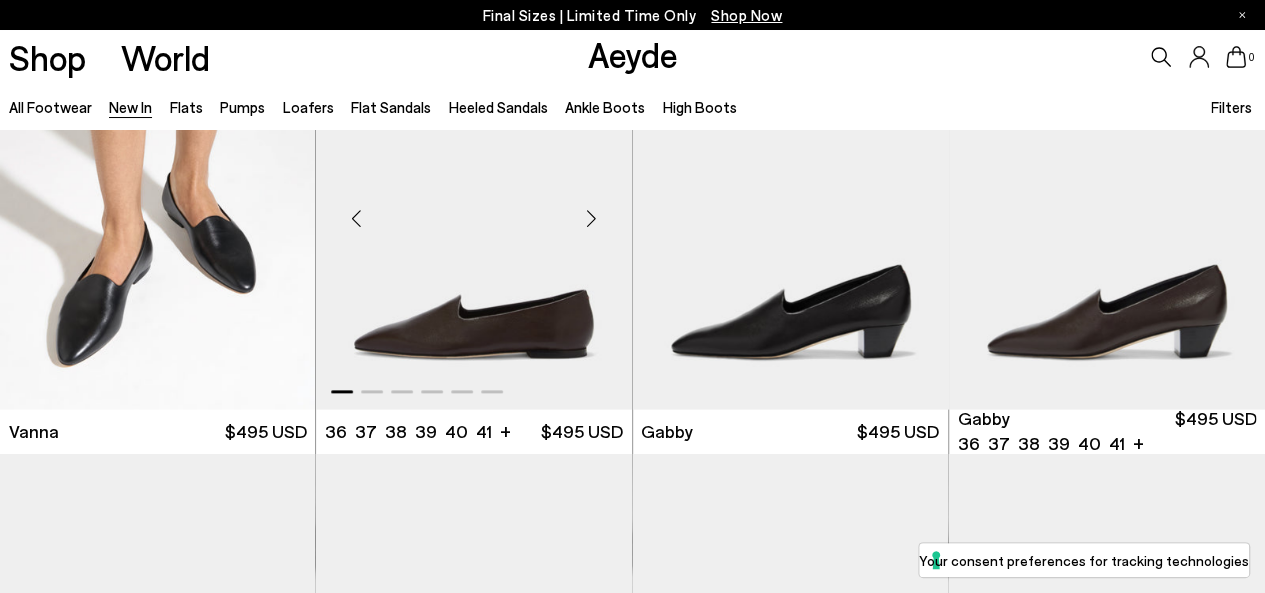click at bounding box center (592, 219) 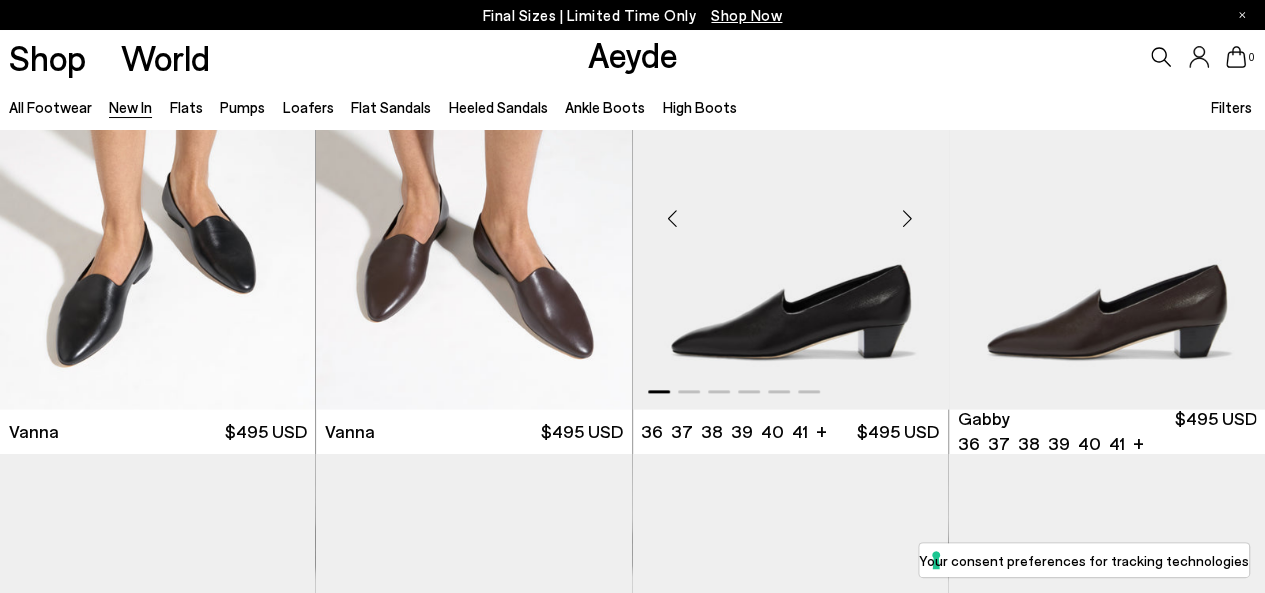 click at bounding box center (908, 219) 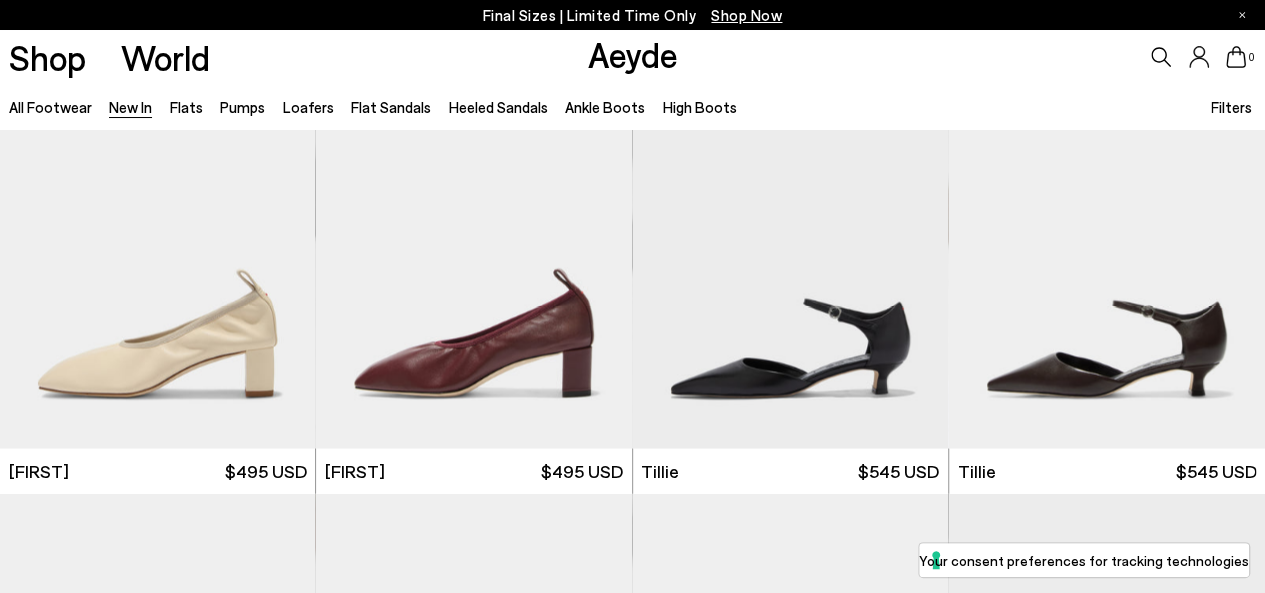 scroll, scrollTop: 1893, scrollLeft: 0, axis: vertical 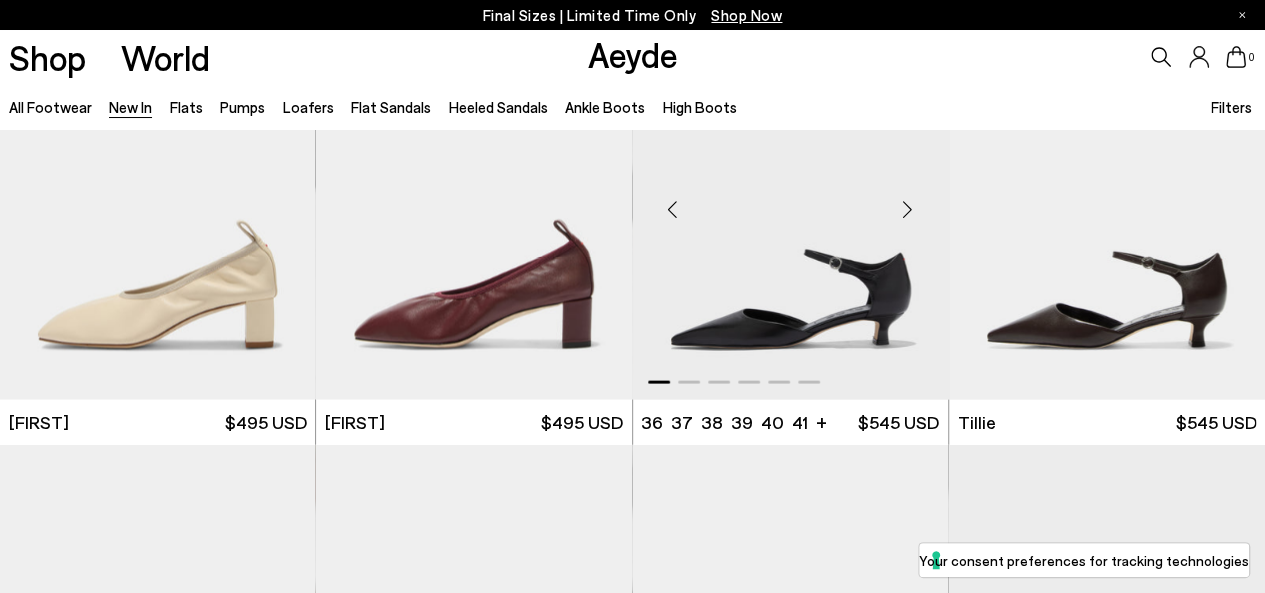click at bounding box center (908, 209) 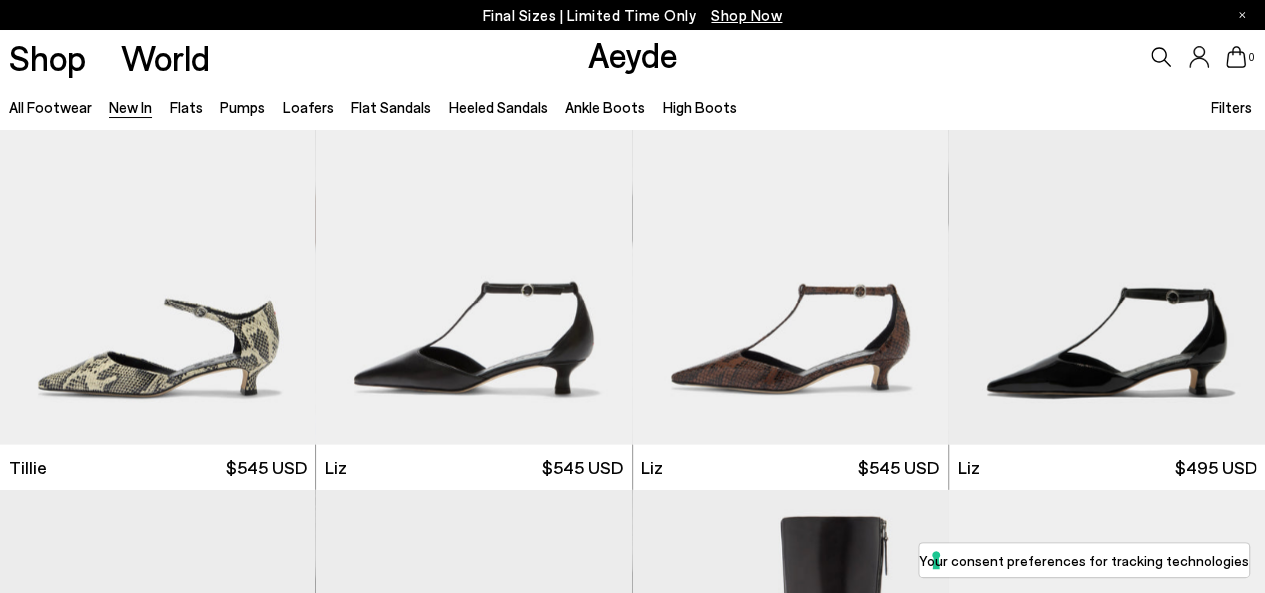 scroll, scrollTop: 2293, scrollLeft: 0, axis: vertical 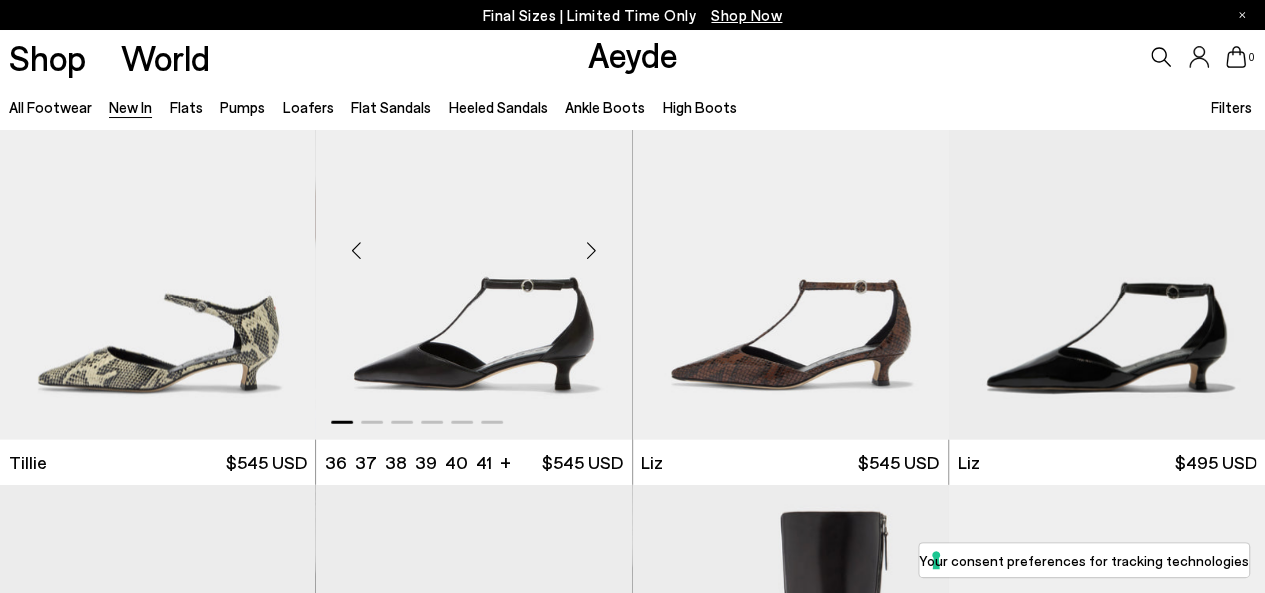 click at bounding box center (592, 250) 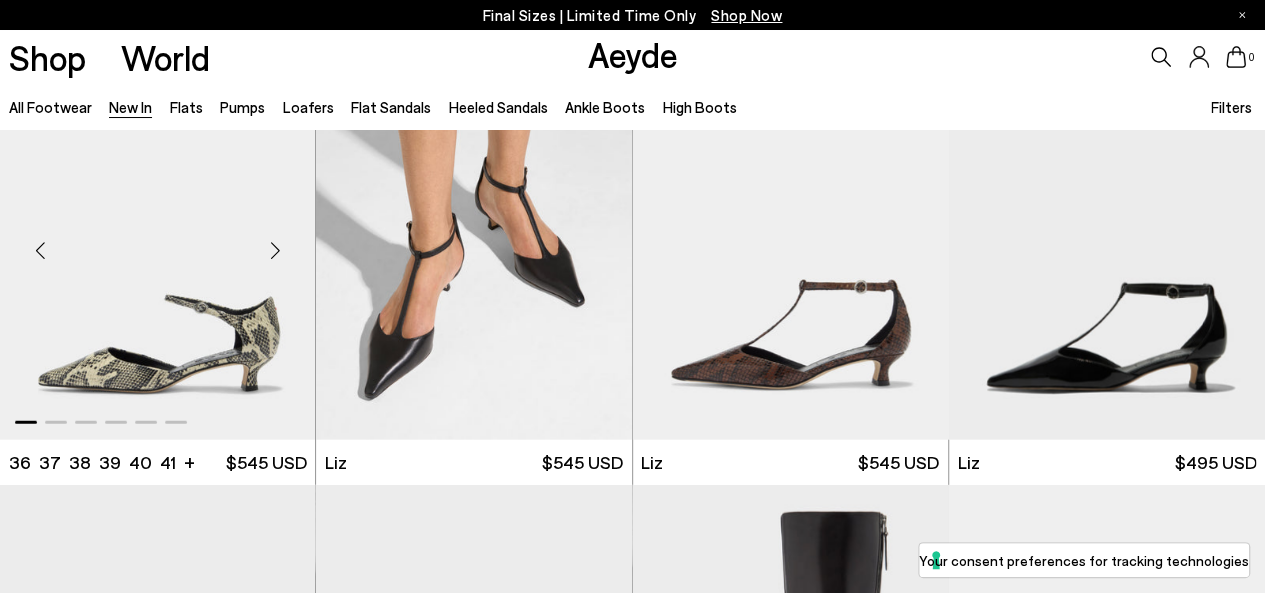 click at bounding box center (275, 250) 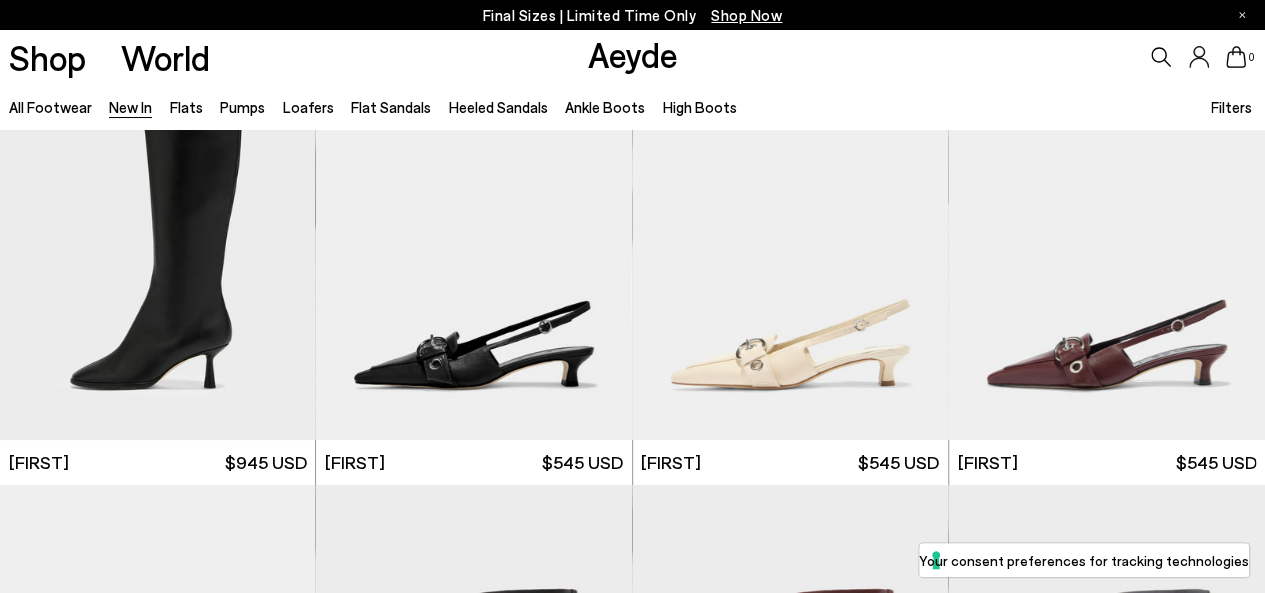 scroll, scrollTop: 3673, scrollLeft: 0, axis: vertical 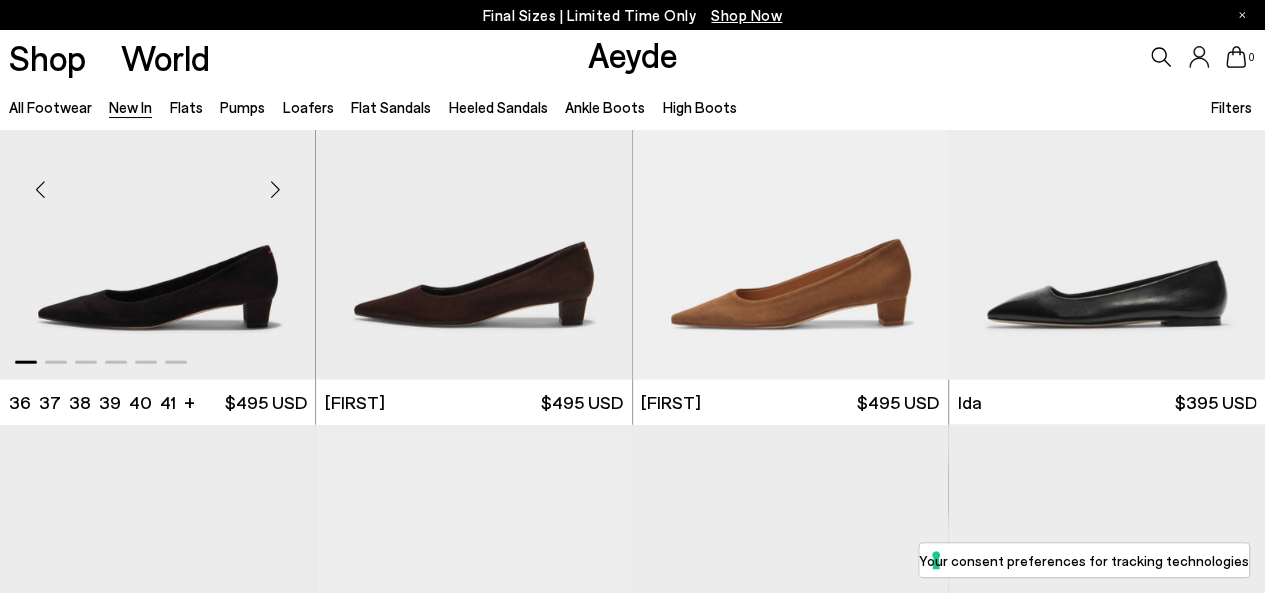 click at bounding box center (275, 189) 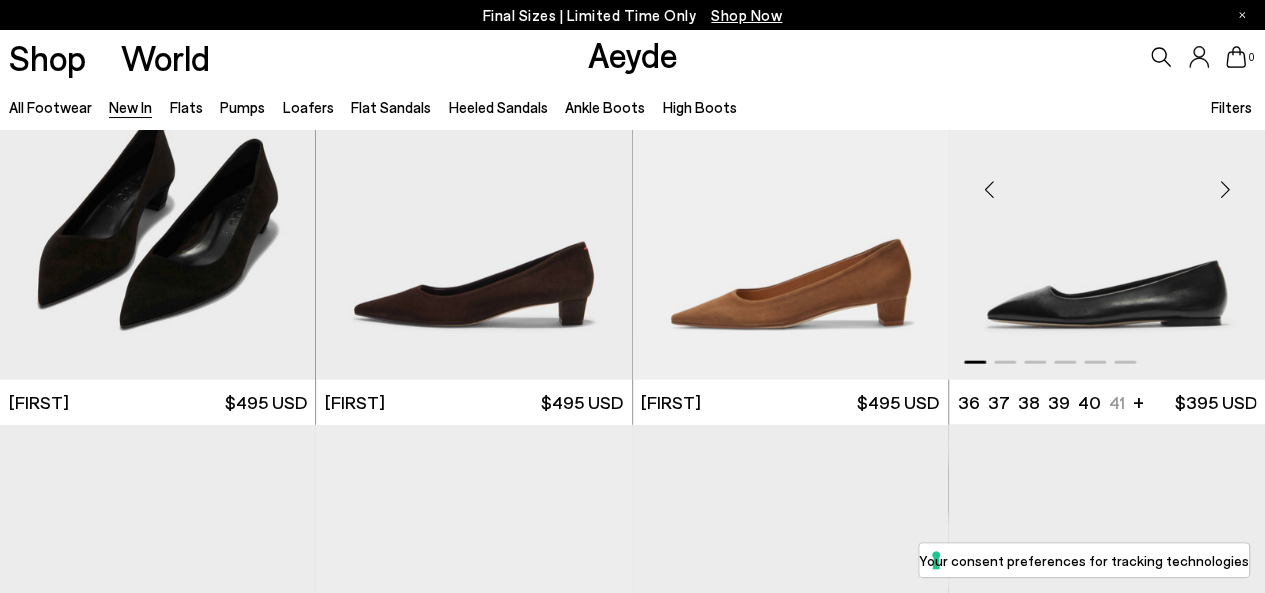 click at bounding box center (1225, 189) 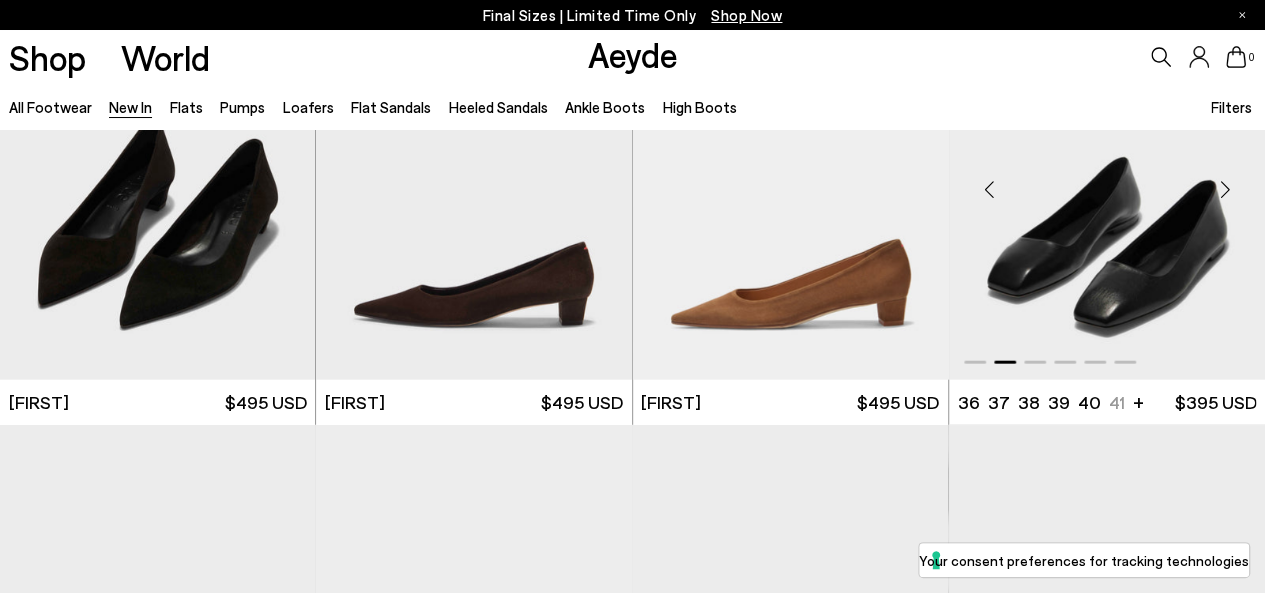 click at bounding box center (1225, 189) 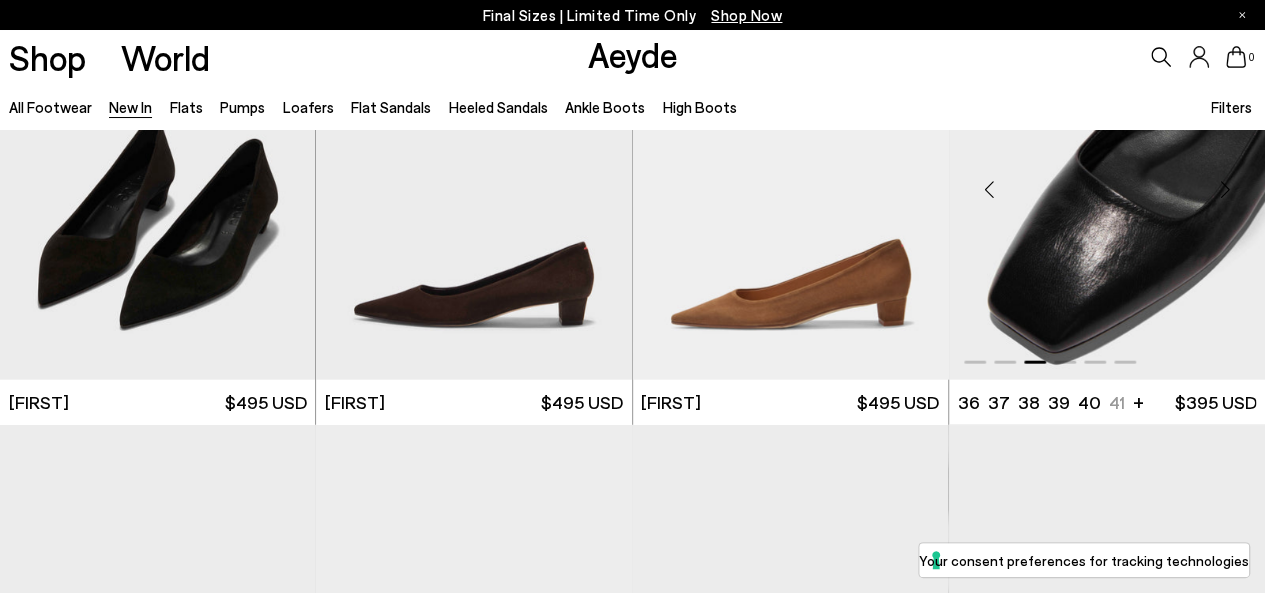 scroll, scrollTop: 6366, scrollLeft: 0, axis: vertical 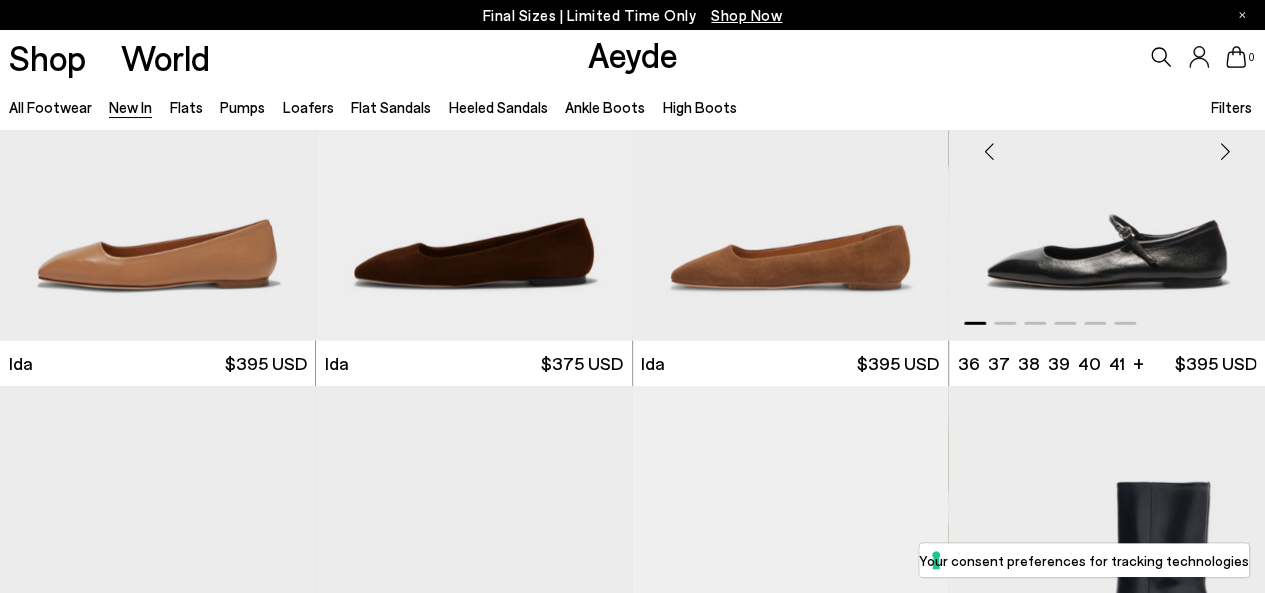 click at bounding box center (1225, 151) 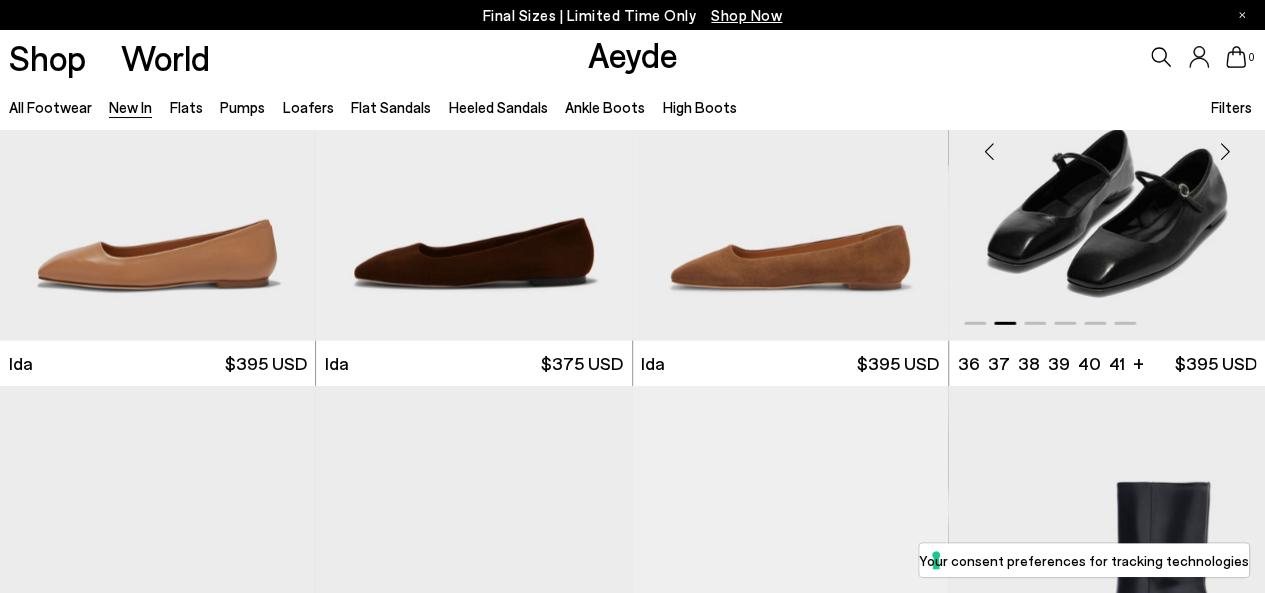 click at bounding box center (1225, 151) 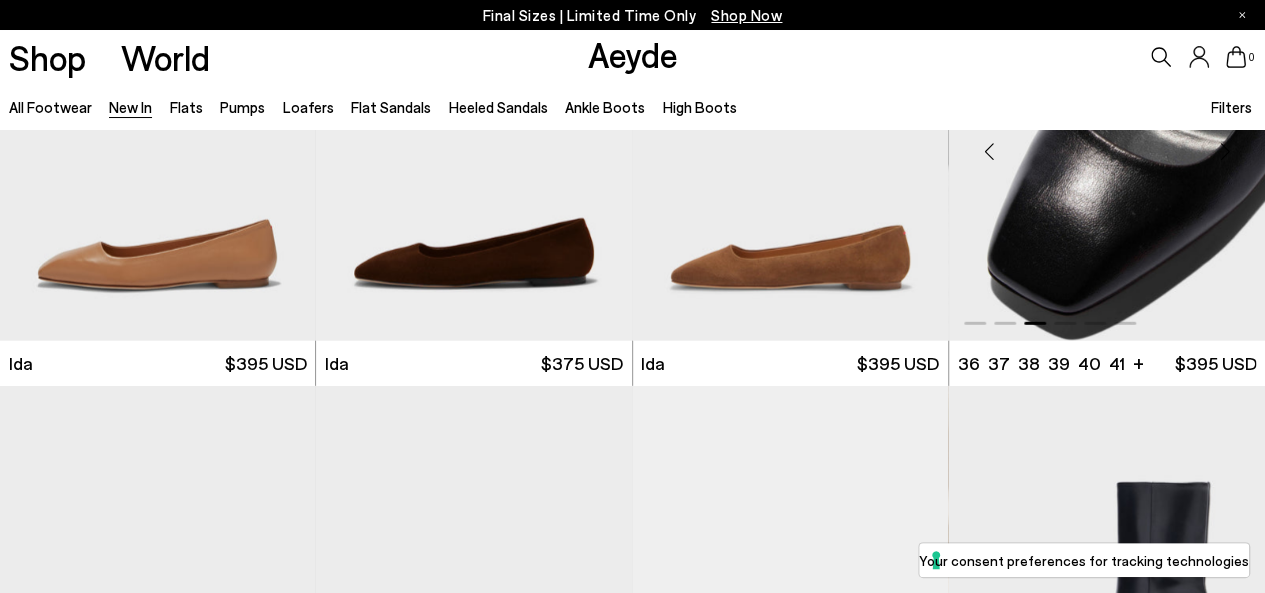click at bounding box center [1225, 151] 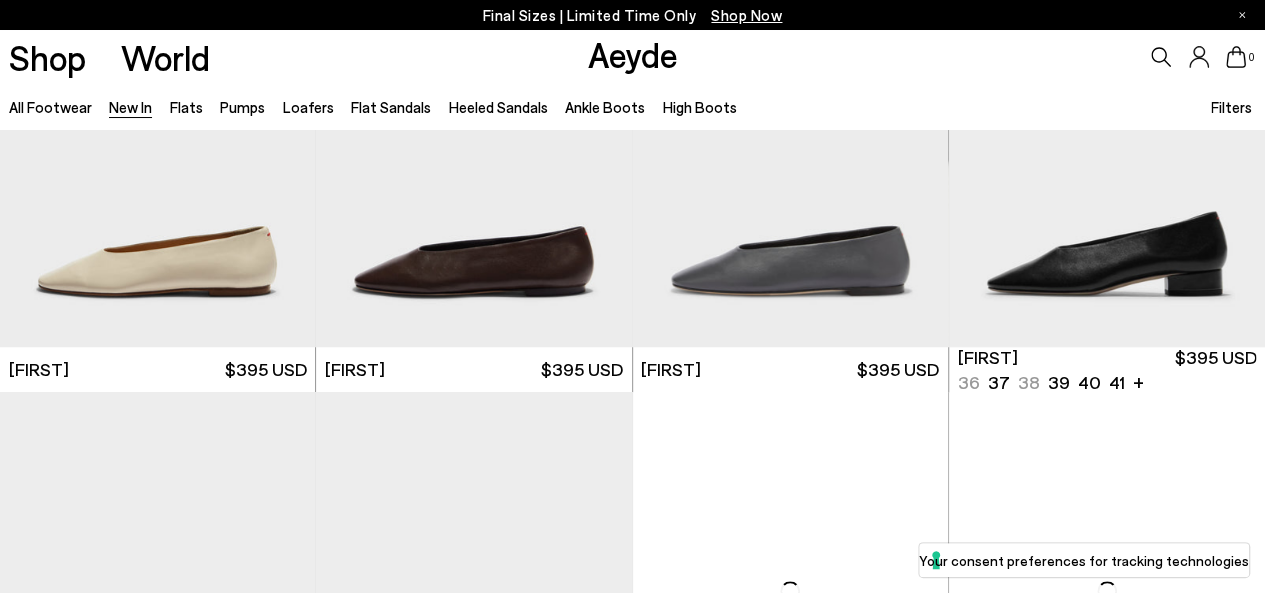 scroll, scrollTop: 8211, scrollLeft: 0, axis: vertical 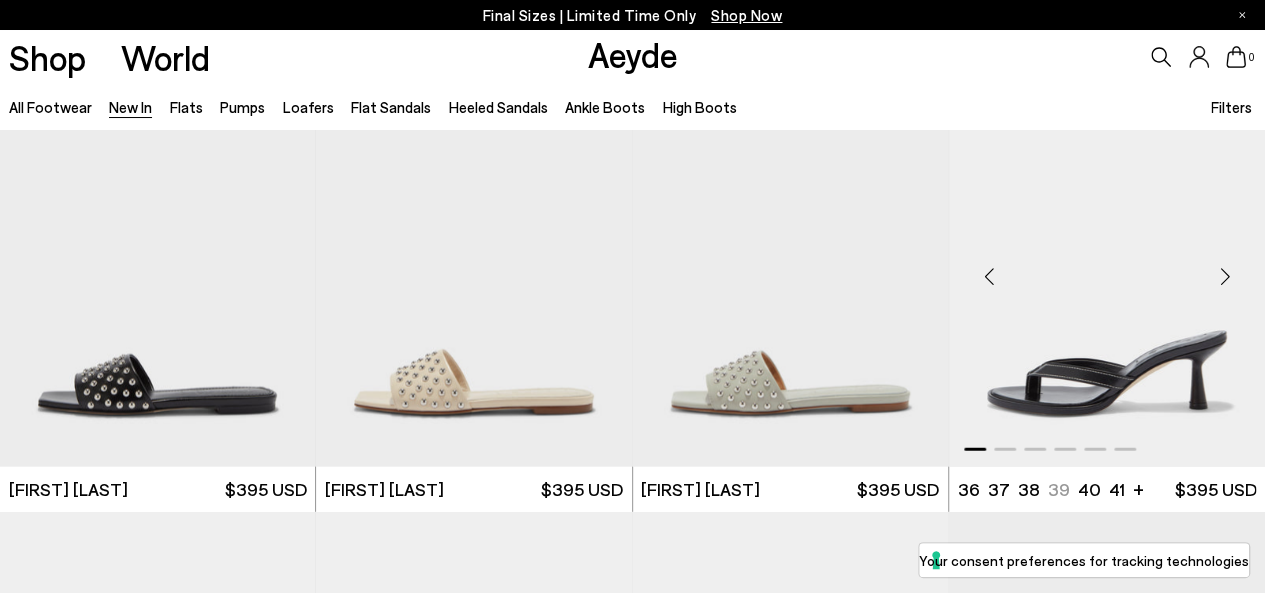 click at bounding box center (1225, 276) 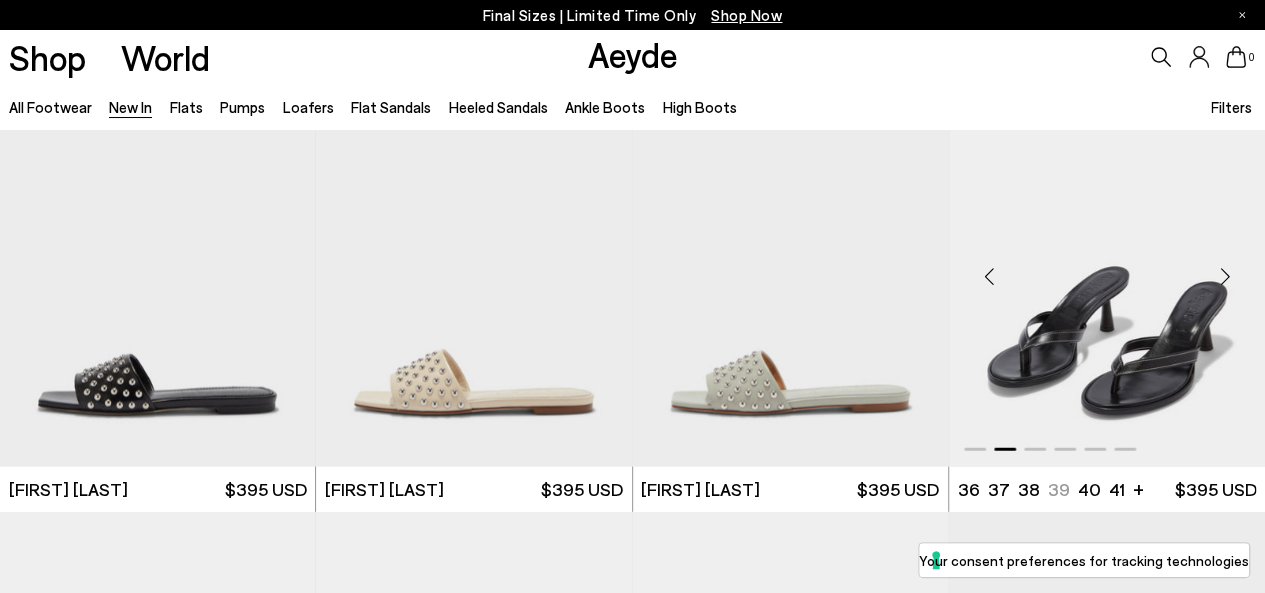 click at bounding box center (1225, 276) 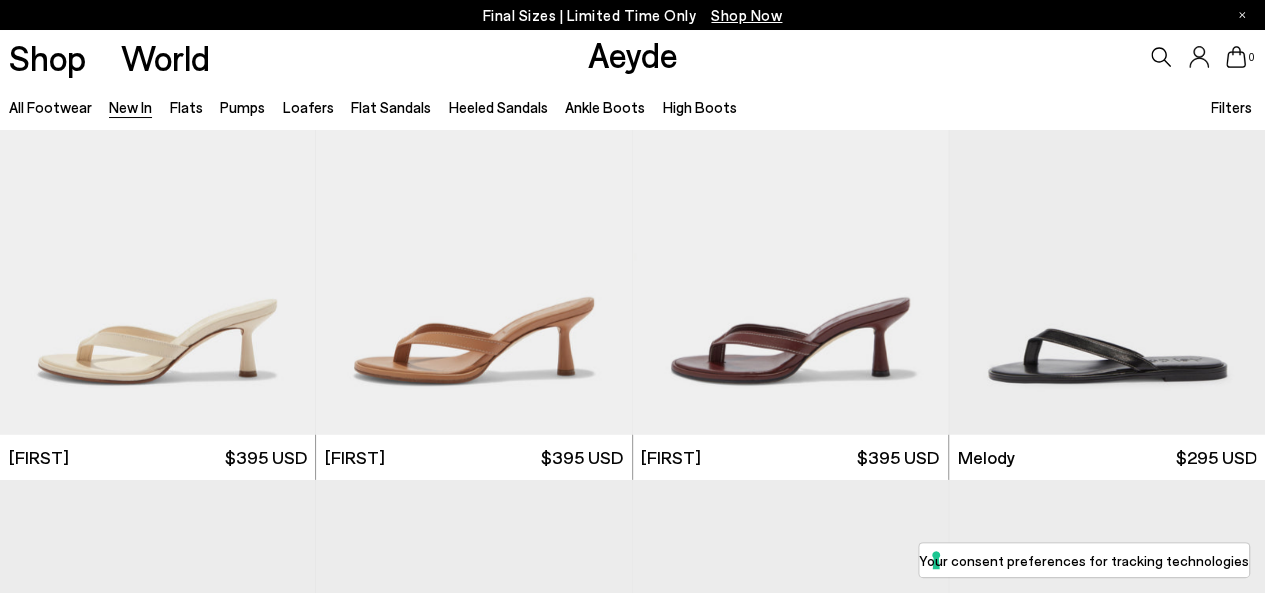scroll, scrollTop: 10726, scrollLeft: 0, axis: vertical 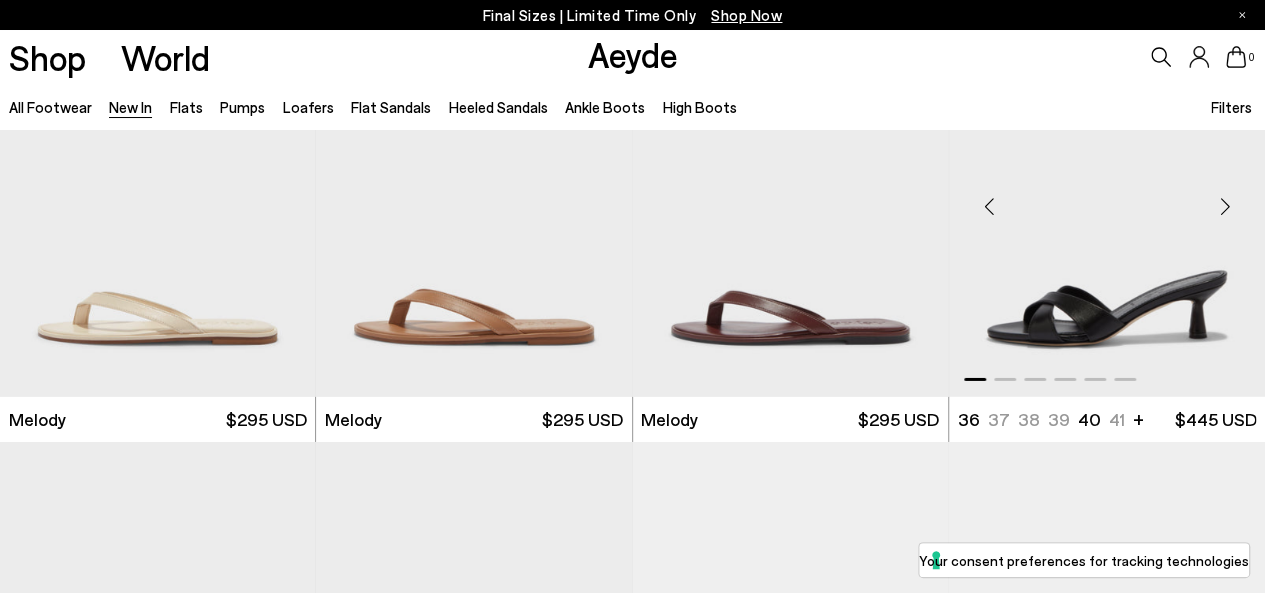 click at bounding box center [1225, 206] 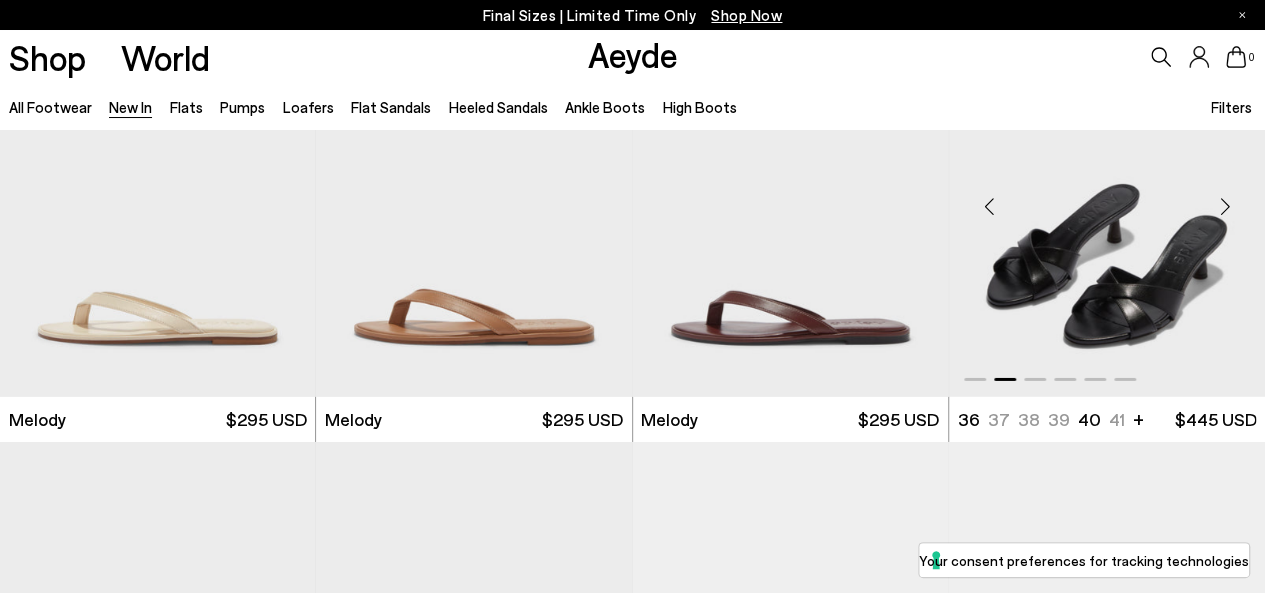 click at bounding box center (1225, 206) 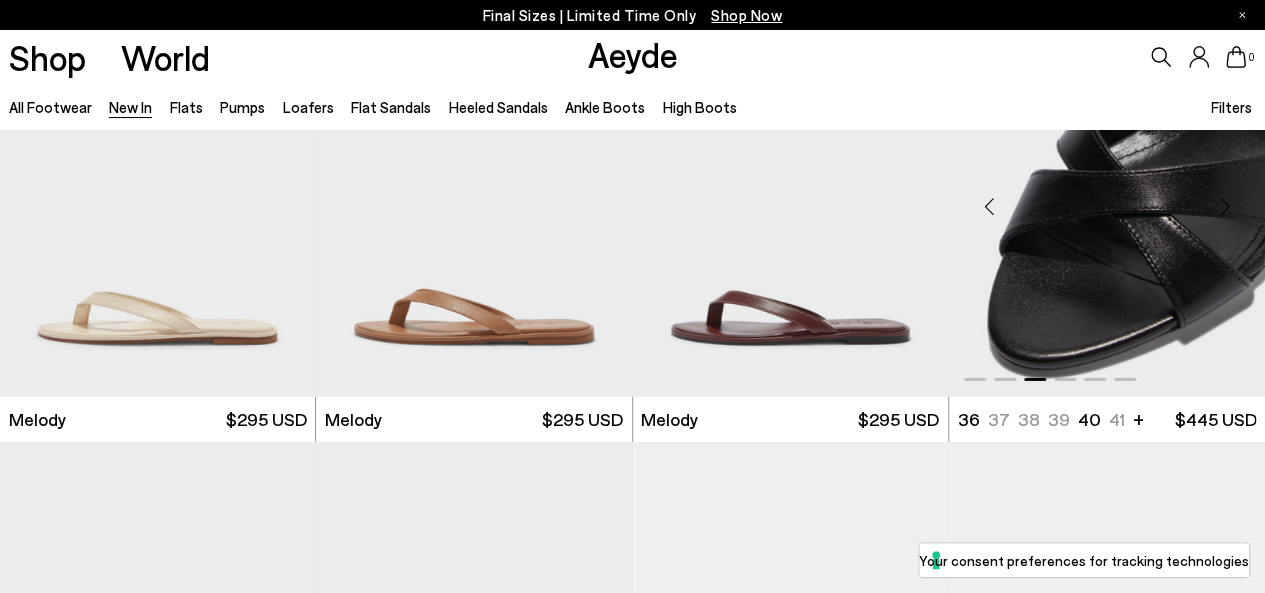 click at bounding box center (1225, 206) 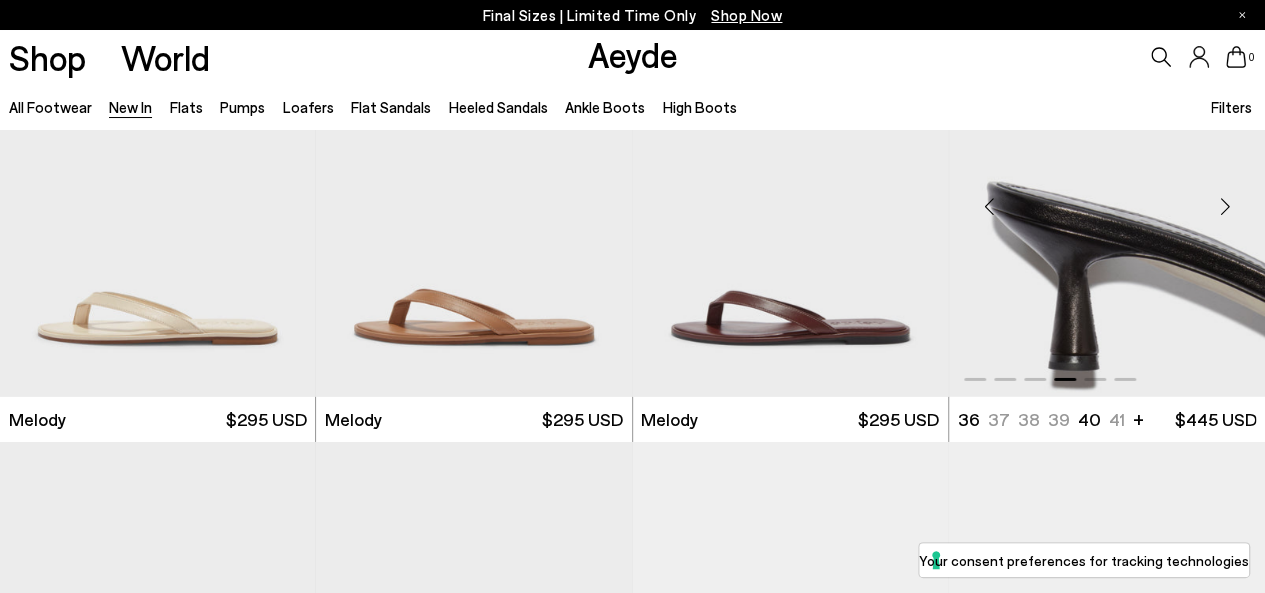 click at bounding box center (1225, 206) 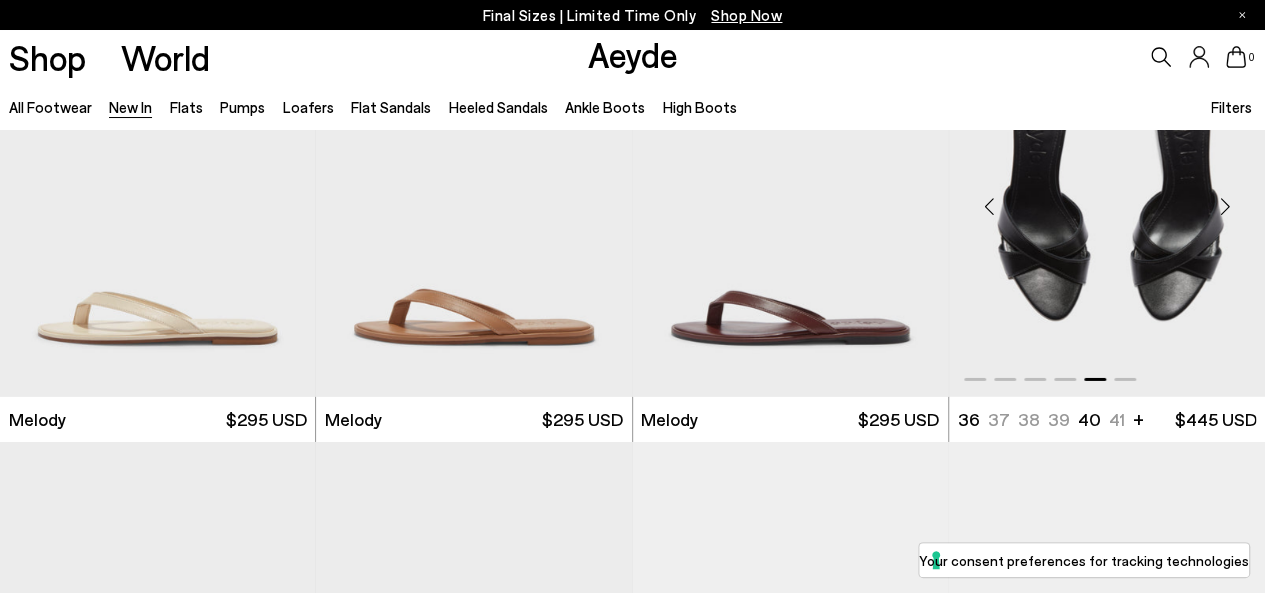click at bounding box center [1225, 206] 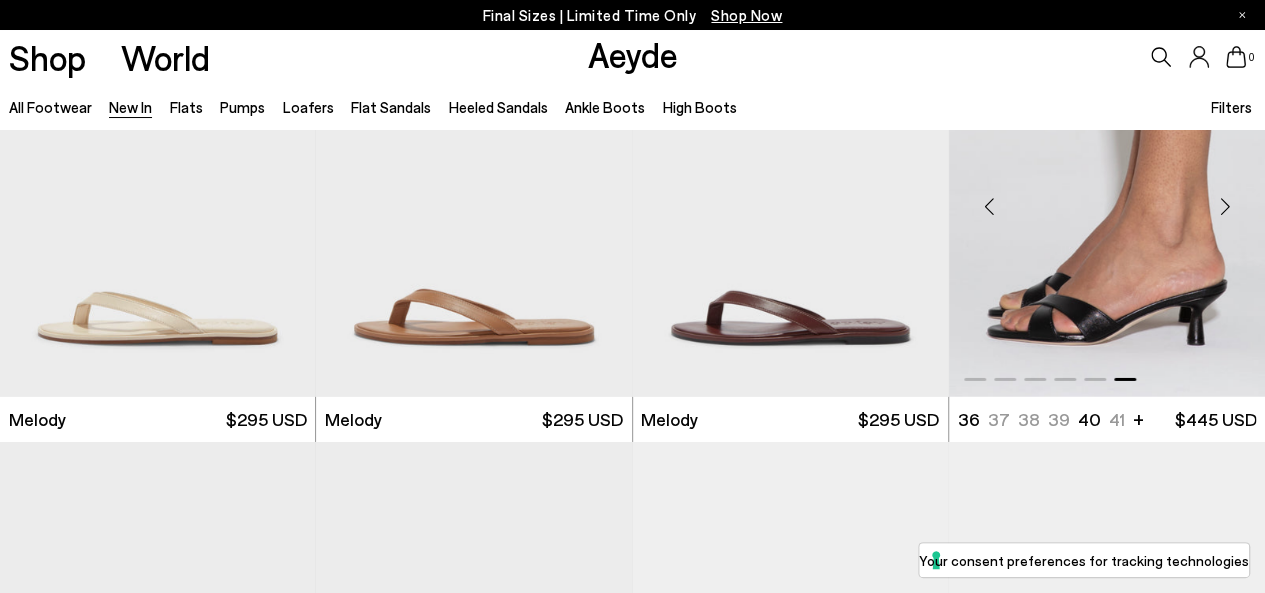 click at bounding box center [1107, 198] 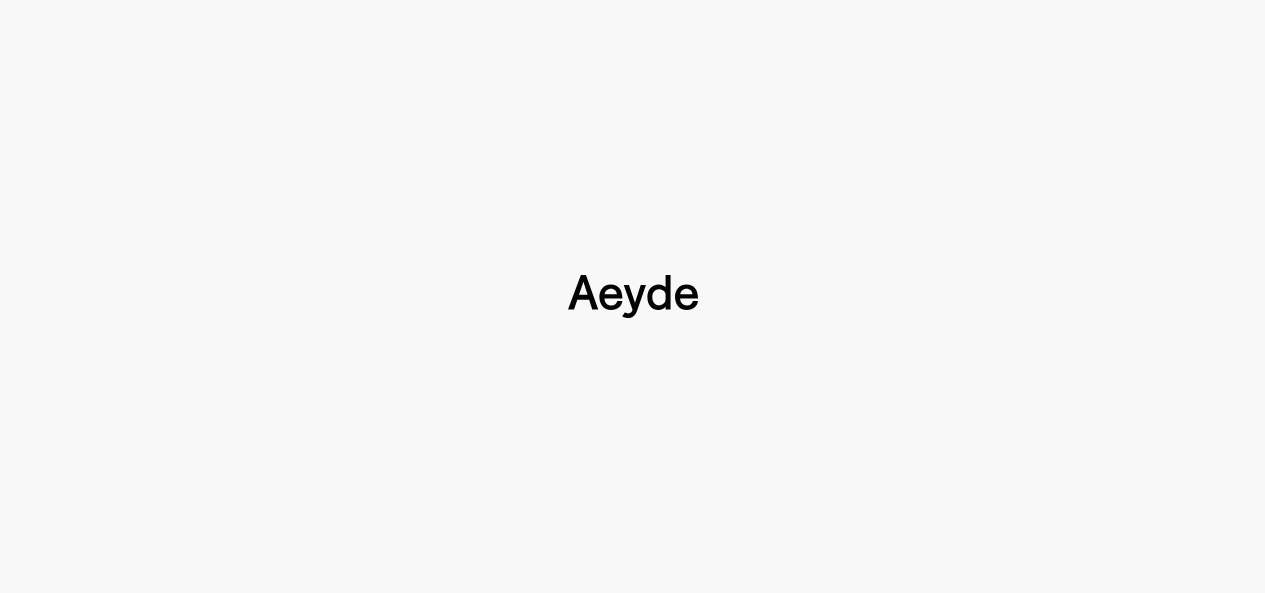 type 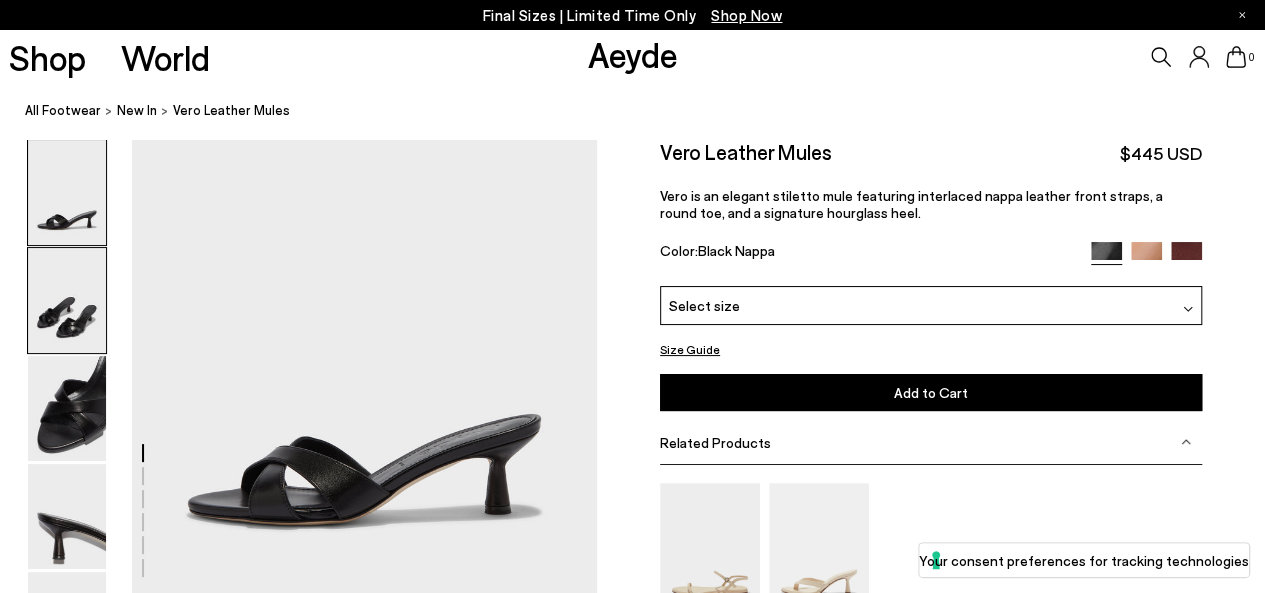 click at bounding box center (67, 300) 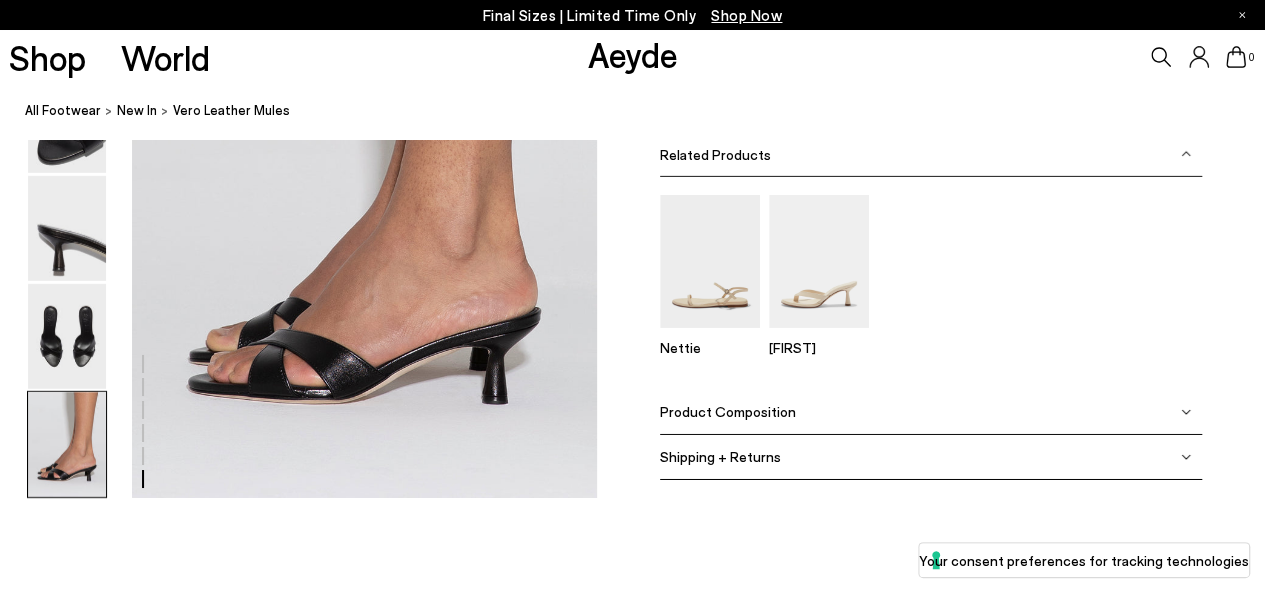 scroll, scrollTop: 3226, scrollLeft: 0, axis: vertical 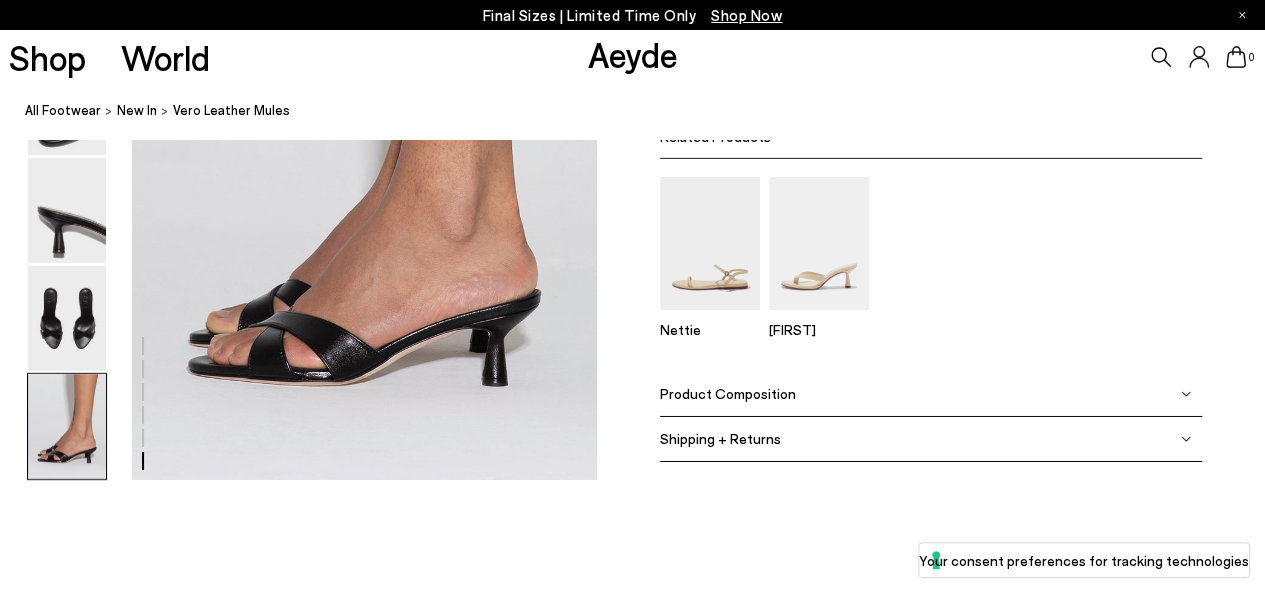 click on "Product Composition" at bounding box center [931, 394] 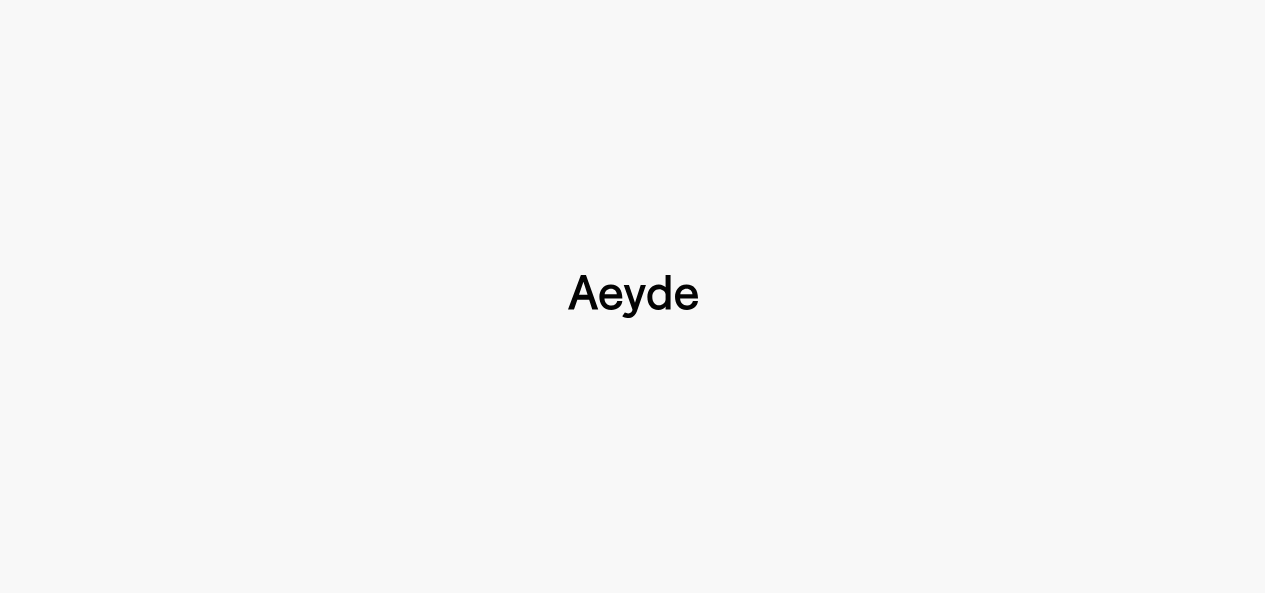 scroll, scrollTop: 0, scrollLeft: 0, axis: both 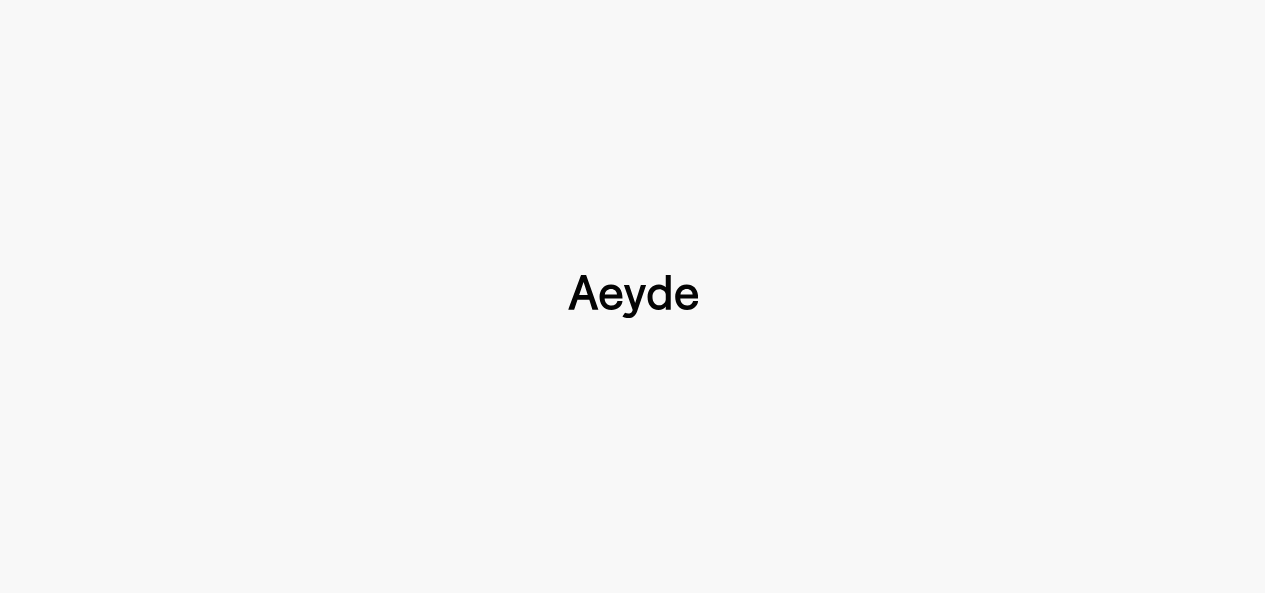 type 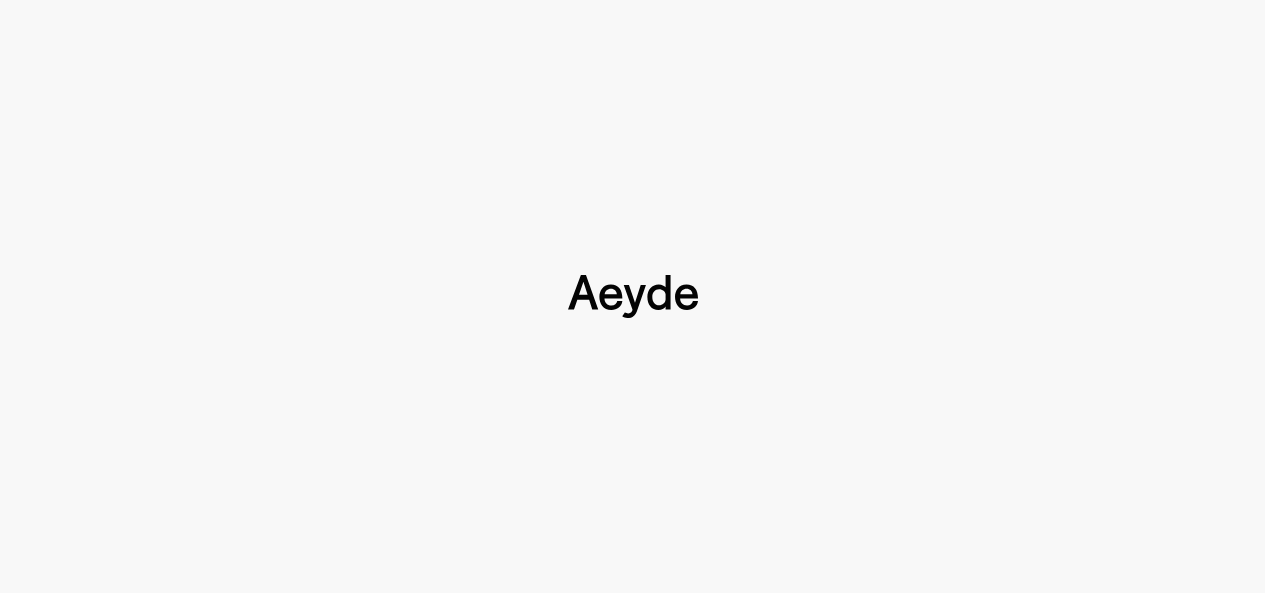 type 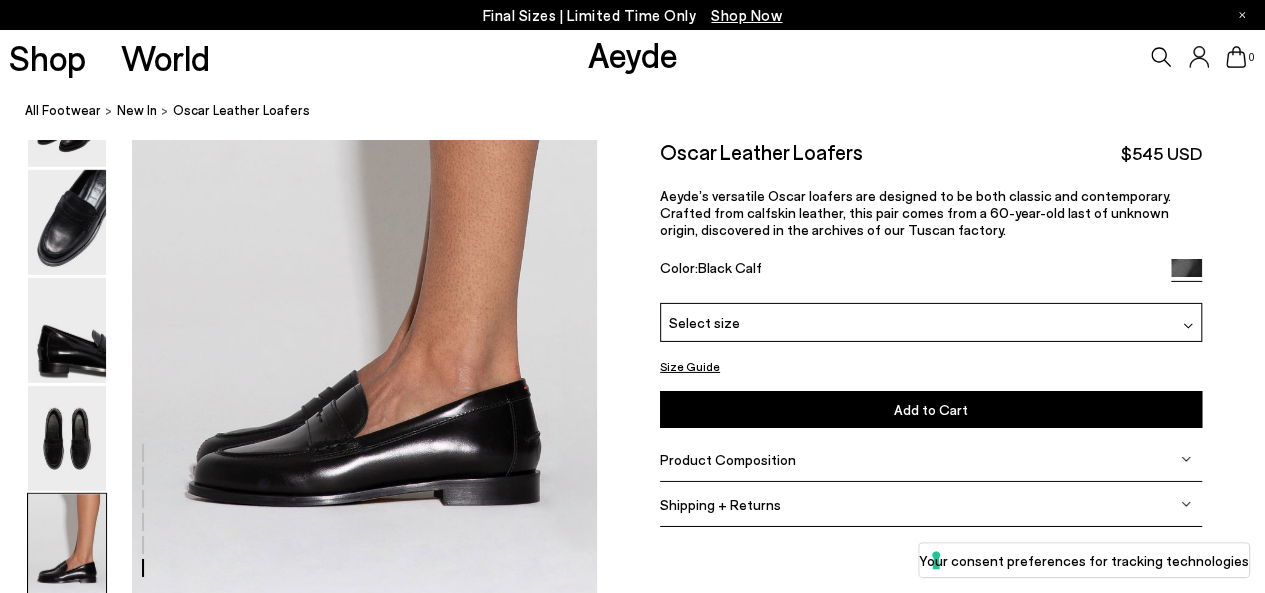 scroll, scrollTop: 3806, scrollLeft: 0, axis: vertical 